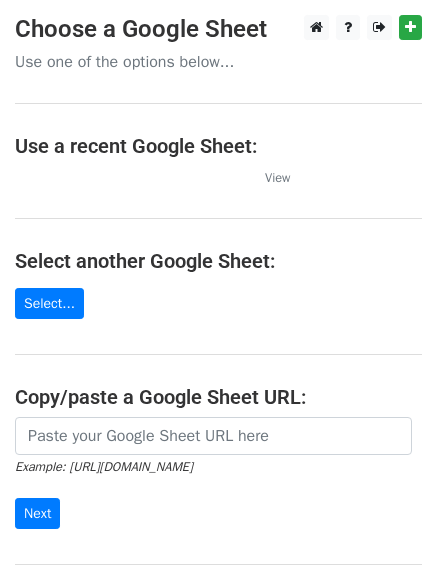 scroll, scrollTop: 0, scrollLeft: 0, axis: both 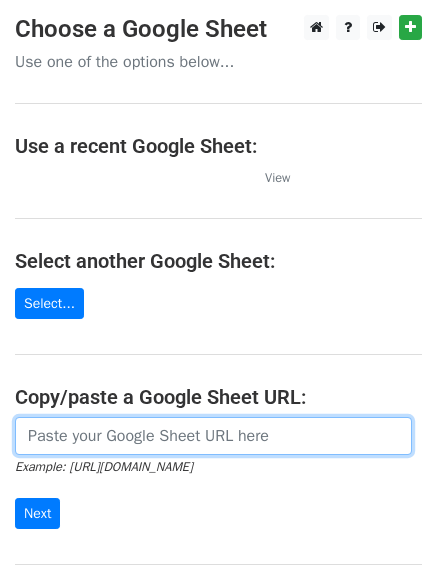 click at bounding box center (213, 436) 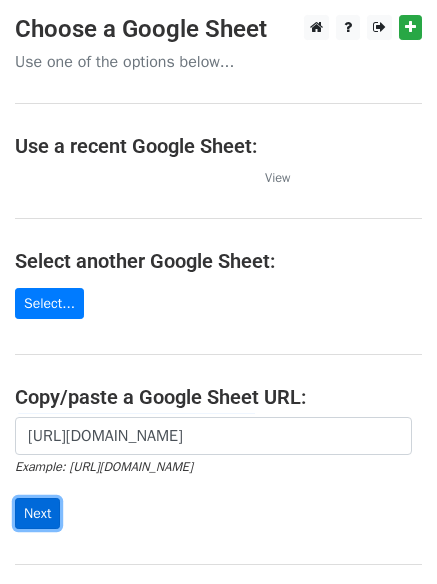 click on "Next" at bounding box center [37, 513] 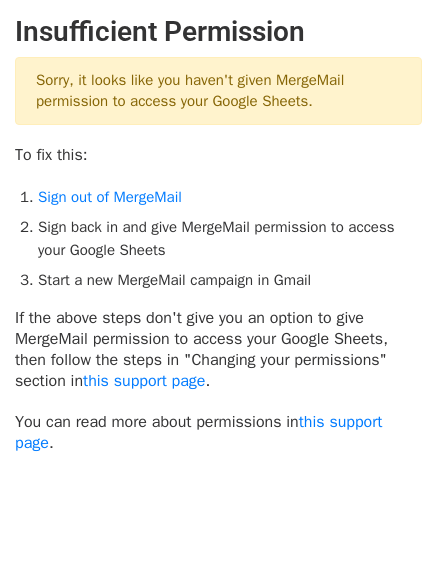 scroll, scrollTop: 0, scrollLeft: 0, axis: both 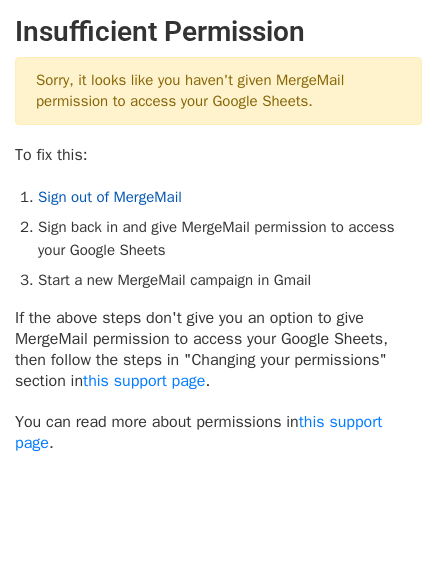 click on "Sign out of MergeMail" at bounding box center [110, 197] 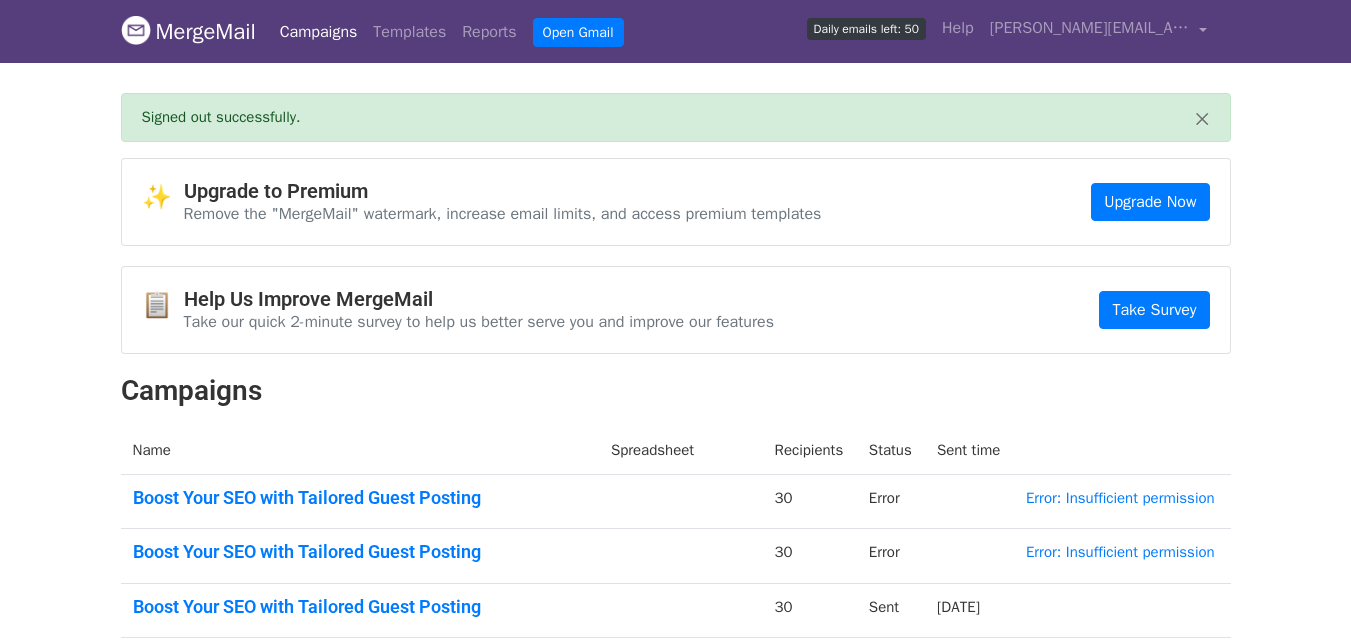 scroll, scrollTop: 0, scrollLeft: 0, axis: both 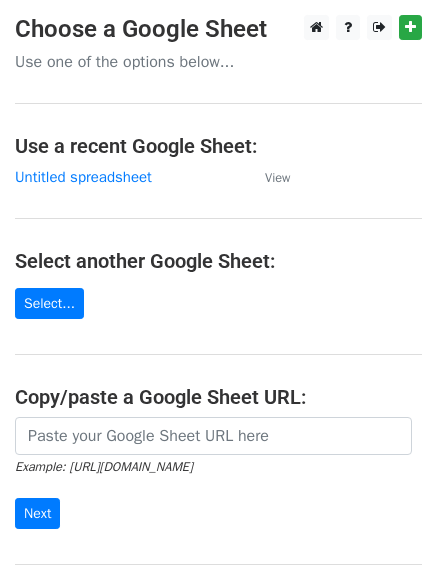 click on "Untitled spreadsheet" at bounding box center (130, 177) 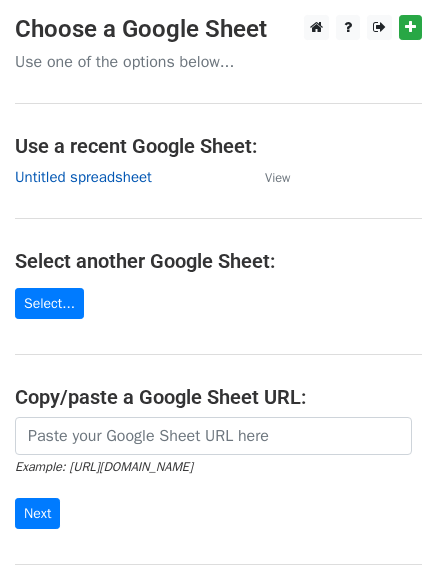 click on "Untitled spreadsheet" at bounding box center (83, 177) 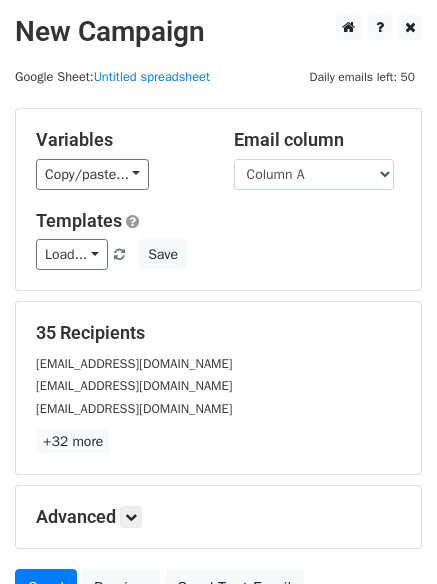 scroll, scrollTop: 193, scrollLeft: 0, axis: vertical 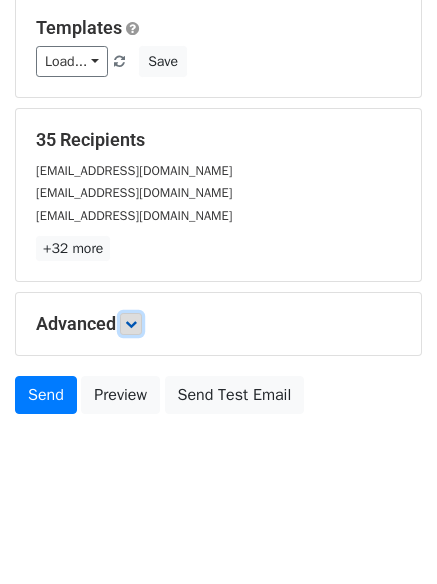 click at bounding box center [131, 324] 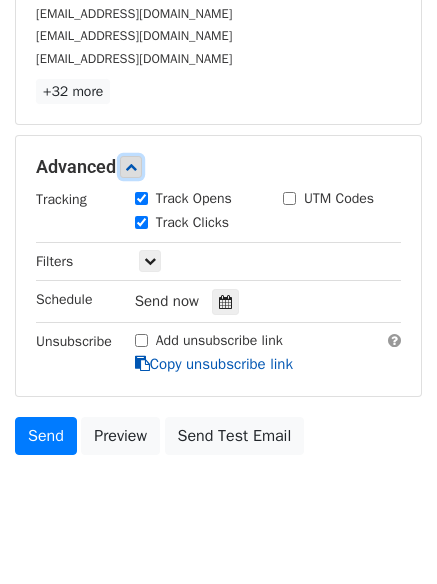 scroll, scrollTop: 370, scrollLeft: 0, axis: vertical 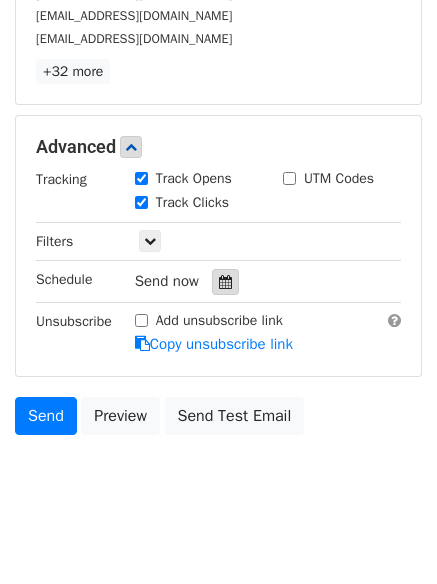 click at bounding box center [225, 282] 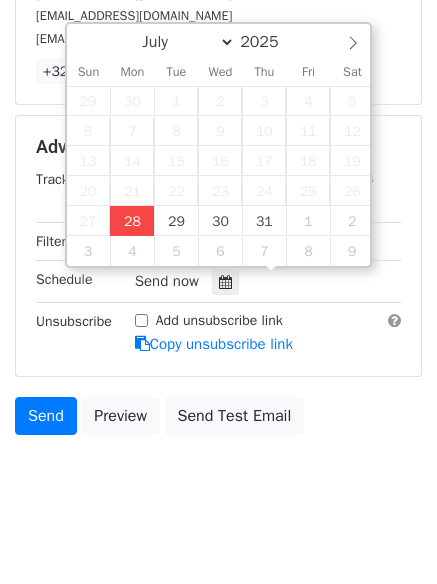 type on "2025-07-28 12:00" 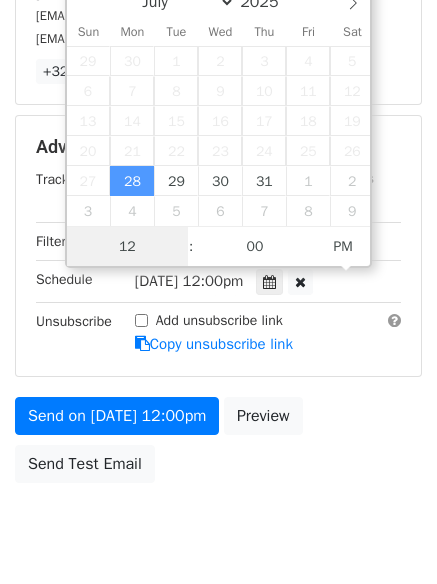 scroll, scrollTop: 1, scrollLeft: 0, axis: vertical 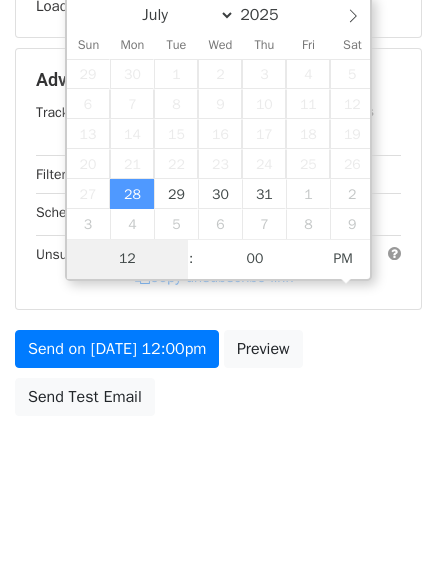 type on "4" 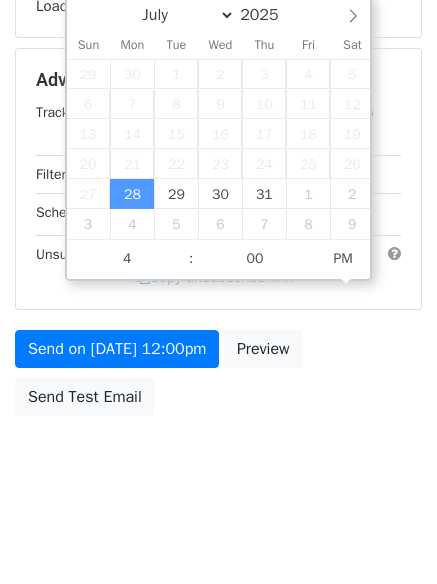type on "2025-07-28 16:00" 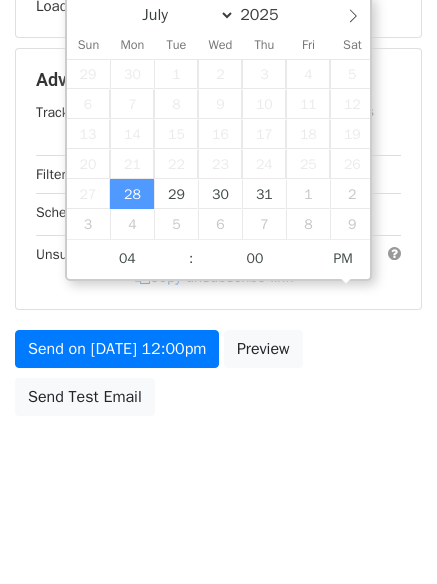 click on "New Campaign
Daily emails left: 50
Google Sheet:
Untitled spreadsheet
Variables
Copy/paste...
{{Column A}}
{{Column B}}
{{Column C}}
Email column
Column A
Column B
Column C
Templates
Load...
No templates saved
Save
Recipients Loading...
Advanced
Tracking
Track Opens
UTM Codes
Track Clicks
Filters
Only include spreadsheet rows that match the following filters:
Schedule
Mon, Jul 28, 12:00pm
2025-07-28 16:00
Unsubscribe
Add unsubscribe link
Copy unsubscribe link
Send on Jul 28 at 12:00pm
Preview
Send Test Email
July August September October November December 2025
Sun Mon Tue Wed Thu Fri Sat
29" at bounding box center (218, 82) 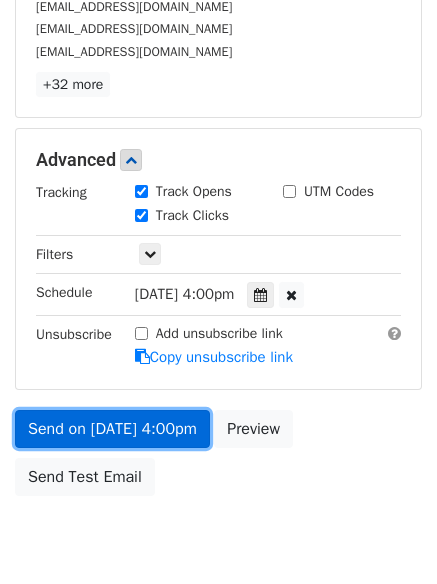 click on "New Campaign
Daily emails left: 50
Google Sheet:
Untitled spreadsheet
Variables
Copy/paste...
{{Column A}}
{{Column B}}
{{Column C}}
Email column
Column A
Column B
Column C
Templates
Load...
No templates saved
Save
35 Recipients
info@zerocar.is
cskh@happyphone.vn
customer@tousains.com
+32 more
35 Recipients
×
info@zerocar.is
cskh@happyphone.vn
customer@tousains.com
service@instgifts.com
info@apparelbus.com
info@tech-angels.ca
shanghaihuijuenet@gmail.com
customerservice@xtremecleans.com
email@gmail.com
office@jalsovszky.com
info@spiredentallangley.com
support@staging.qubit.capital
info@abscleaning.com.au
info@xoocity.com
contact@xoorwa.com
enquiries@insworld.edu.sg
info@abrams.law" at bounding box center [218, 122] 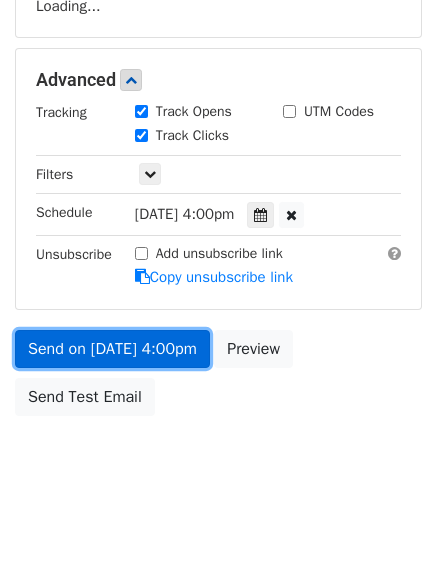 click on "Send on Jul 28 at 4:00pm" at bounding box center (112, 349) 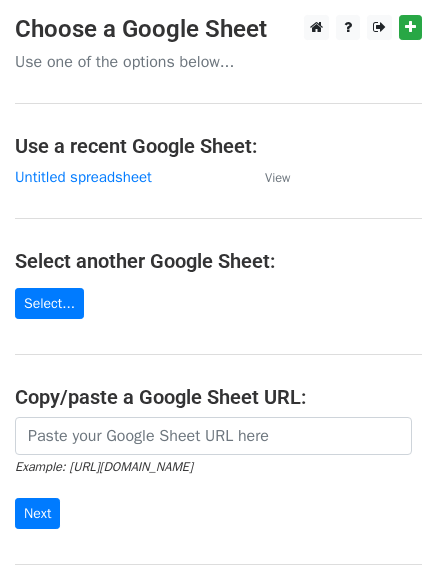 scroll, scrollTop: 0, scrollLeft: 0, axis: both 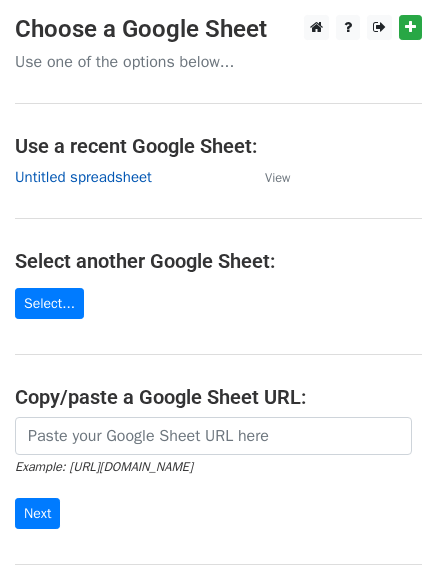 click on "Untitled spreadsheet" at bounding box center [83, 177] 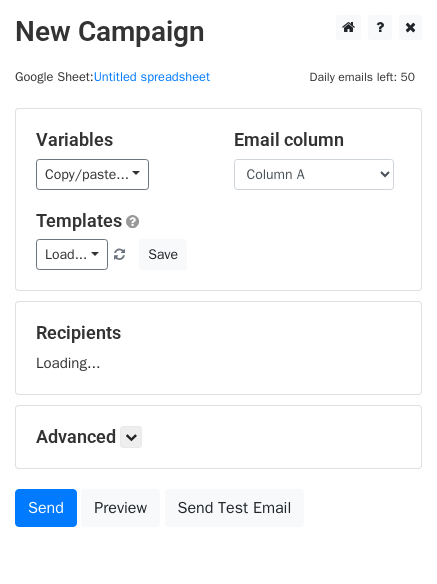 scroll, scrollTop: 0, scrollLeft: 0, axis: both 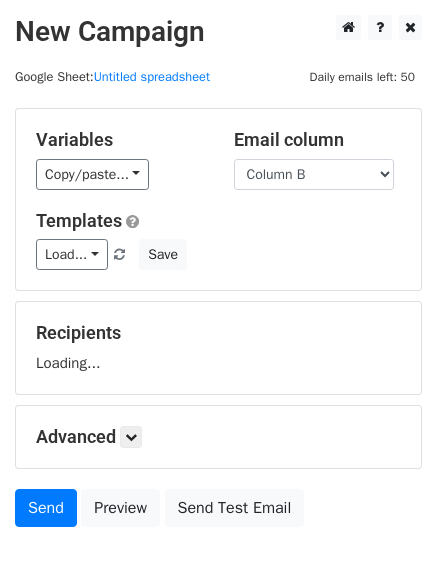 click on "Column A
Column B
Column C" at bounding box center [314, 174] 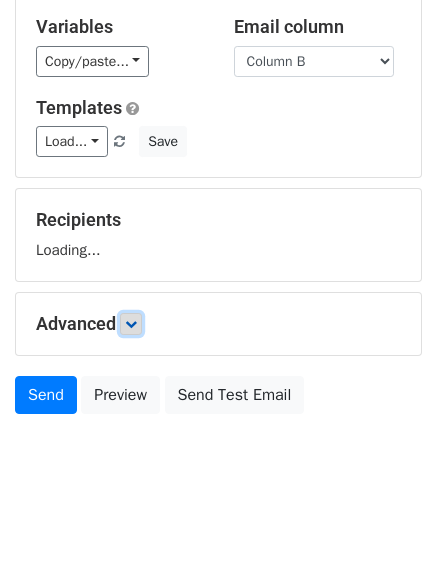 click at bounding box center (131, 324) 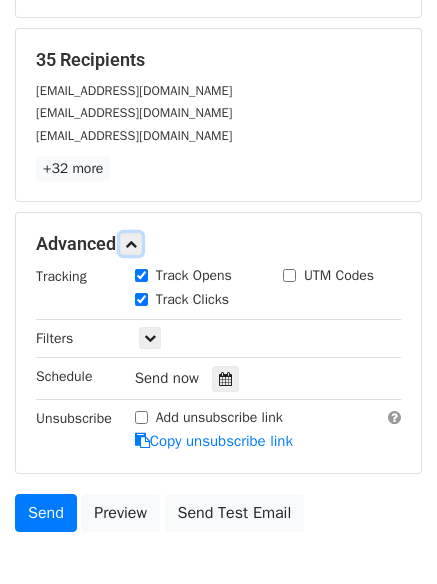 scroll, scrollTop: 276, scrollLeft: 0, axis: vertical 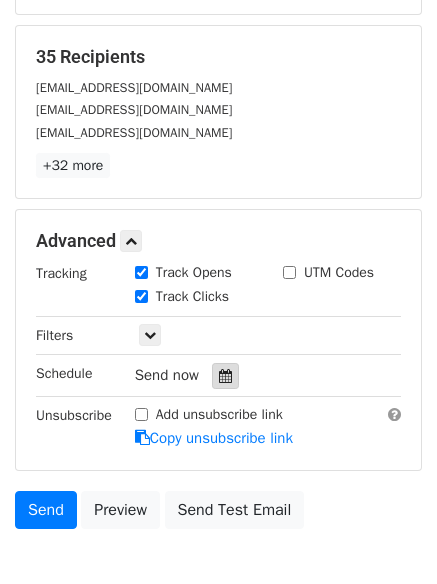 click at bounding box center (225, 376) 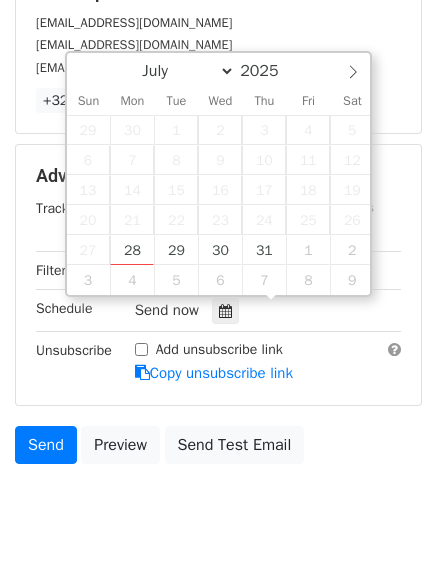 scroll, scrollTop: 376, scrollLeft: 0, axis: vertical 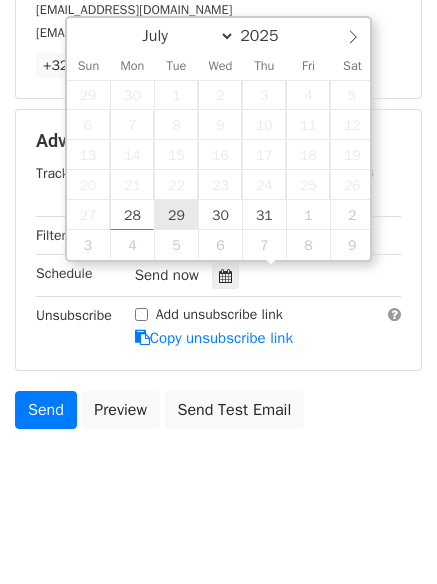 type on "2025-07-29 12:00" 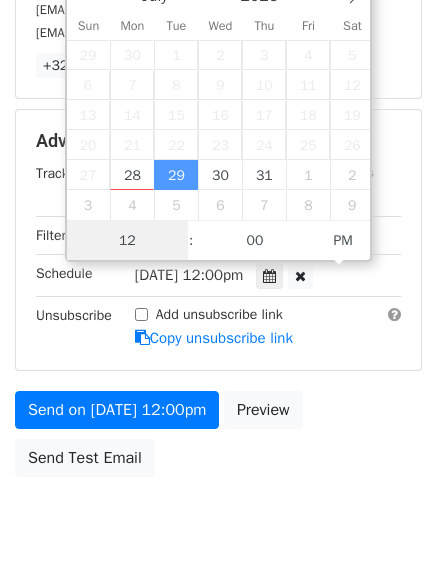scroll, scrollTop: 1, scrollLeft: 0, axis: vertical 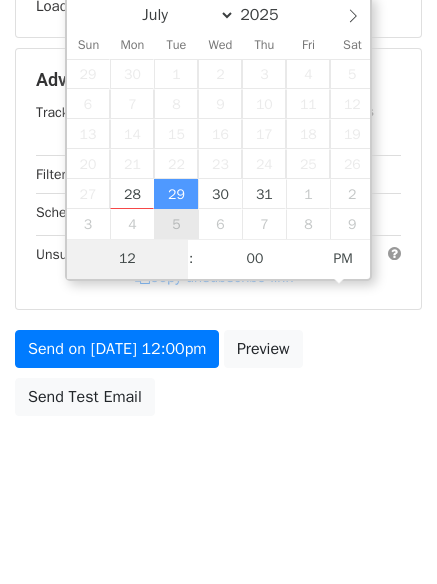 type on "5" 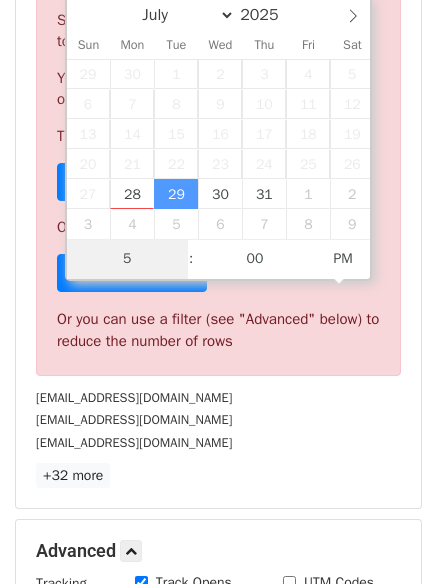scroll, scrollTop: 376, scrollLeft: 0, axis: vertical 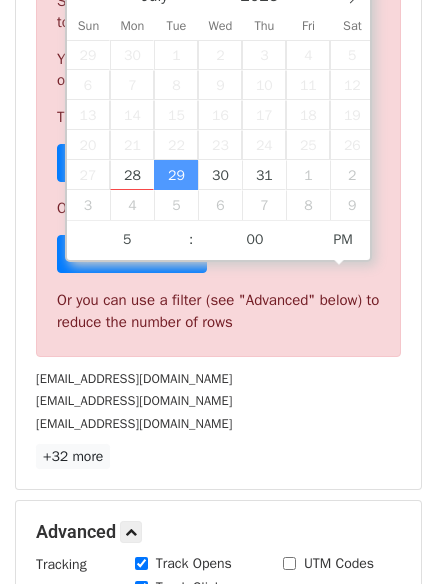 type on "2025-07-29 17:00" 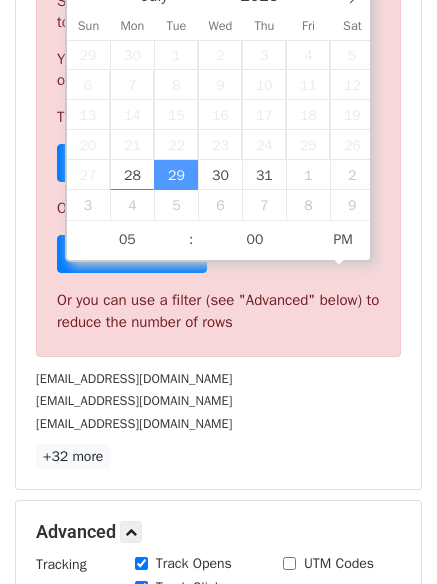 click on "35 Recipients
Sorry, you don't have enough daily email credits to send these emails.
Your current plan supports a daily maximum of  50 emails .
To send these emails, you can either:
Choose a Google Sheet with fewer rows
Or
Sign up for a plan
Or you can use a filter (see "Advanced" below) to reduce the number of rows
contact@amplemarketreports.com
info@phizzle.com
info@oldmanwatershed.ca
+32 more
35 Recipients
×
contact@amplemarketreports.com
info@phizzle.com
info@oldmanwatershed.ca
info@rr2cs.ca
kgerwing@sachainvestments.com
info@lifordi.com
info@pacylex.com
media@pinionpartners.co
reservation@bogdarnya.ru
info@ccstechnologygroup.com
info@infidati.com
info@roofingwimbledon.co.uk
atlanticbrickandstone@gmail.com
hello@premiumclean.co.nz
info@thebiomedguys.com
hello@maildoso.com
info@oceanridgeoc.net" at bounding box center (218, 207) 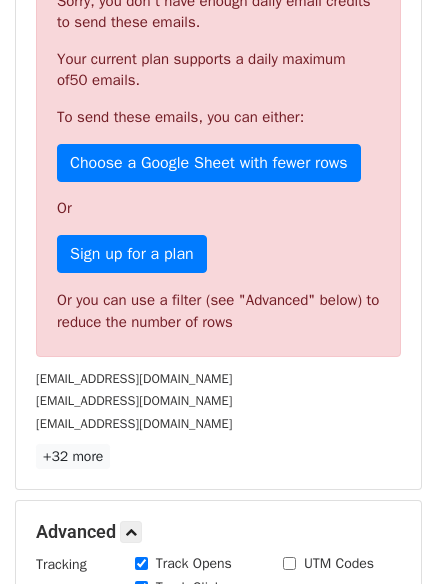 scroll, scrollTop: 357, scrollLeft: 0, axis: vertical 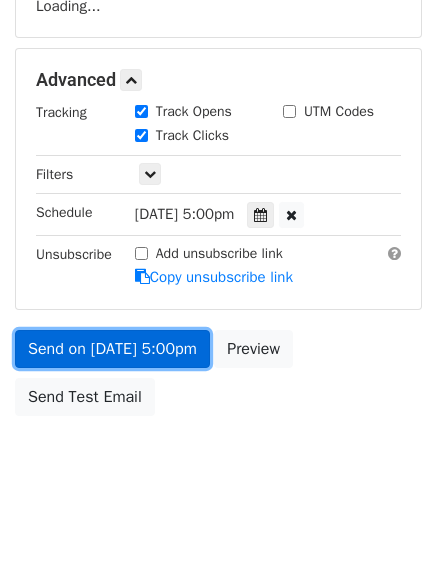 click on "Send on Jul 29 at 5:00pm" at bounding box center [112, 349] 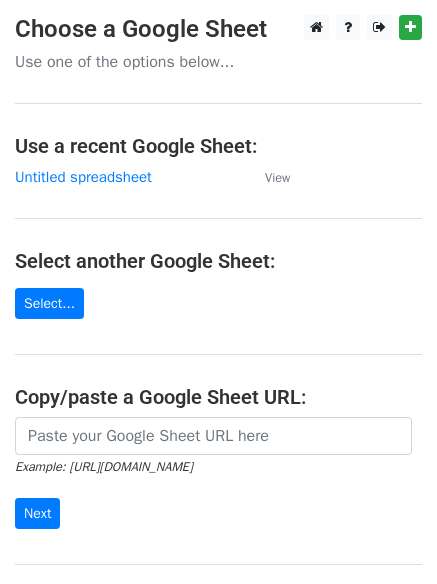 scroll, scrollTop: 0, scrollLeft: 0, axis: both 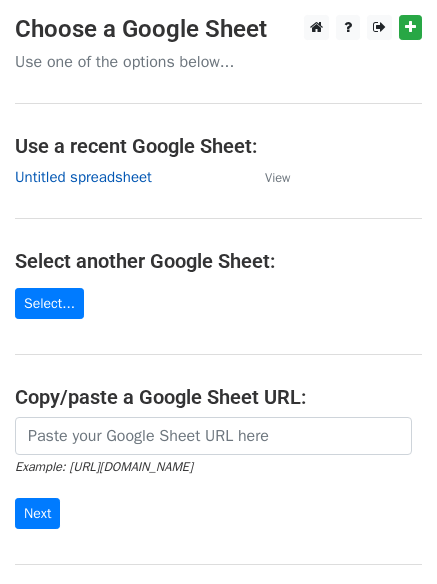 click on "Untitled spreadsheet" at bounding box center [83, 177] 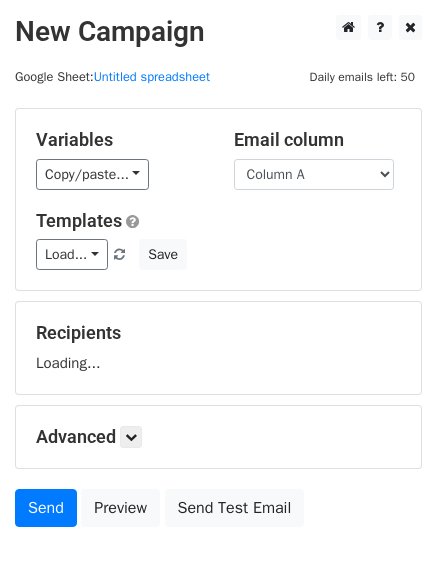 scroll, scrollTop: 0, scrollLeft: 0, axis: both 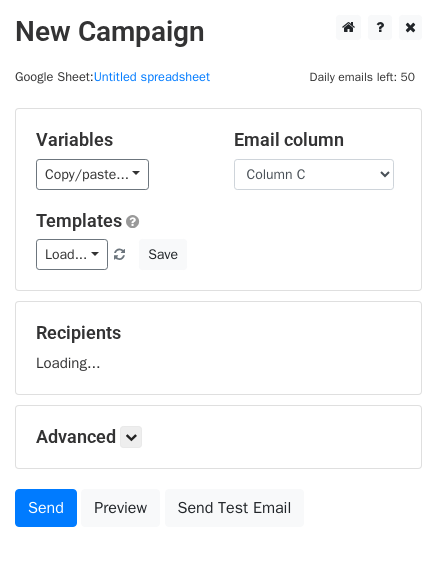 click on "Column A
Column B
Column C" at bounding box center (314, 174) 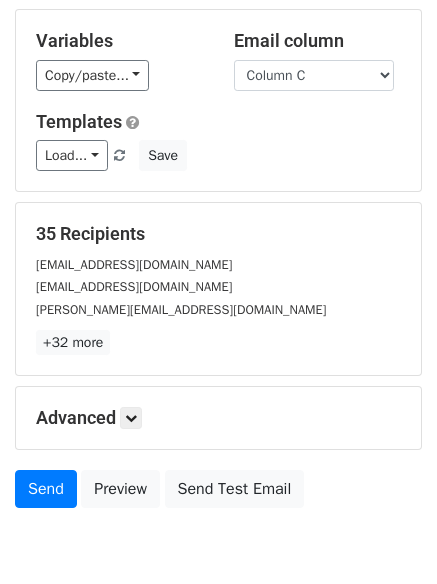 scroll, scrollTop: 193, scrollLeft: 0, axis: vertical 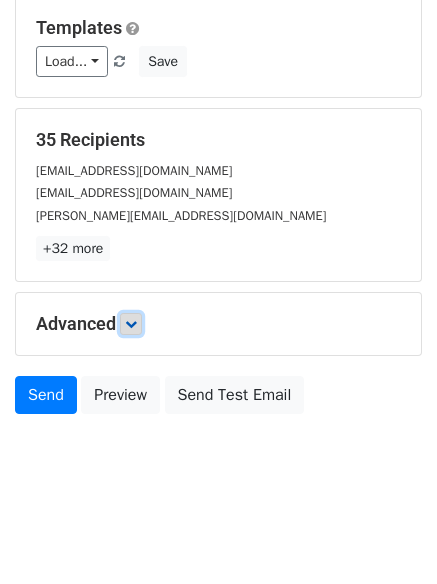 click at bounding box center [131, 324] 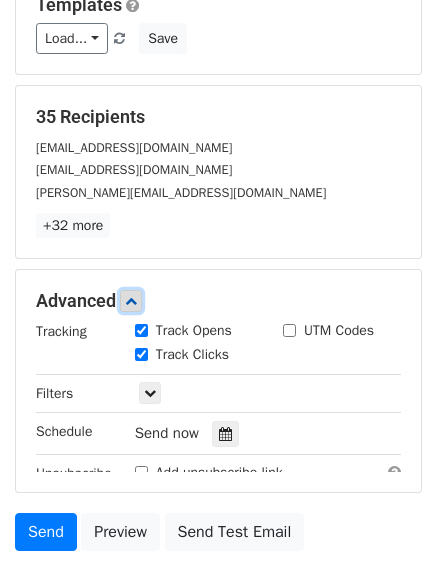 scroll, scrollTop: 293, scrollLeft: 0, axis: vertical 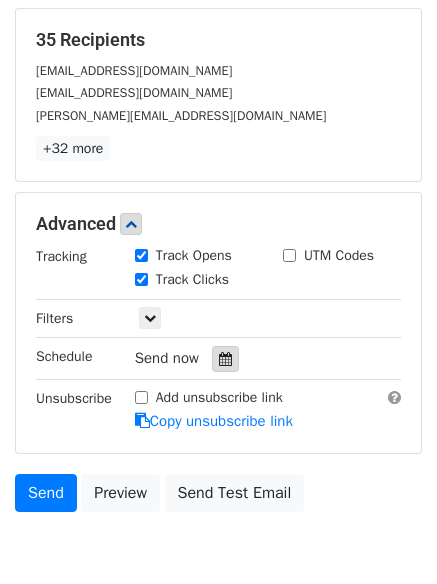 click at bounding box center (225, 359) 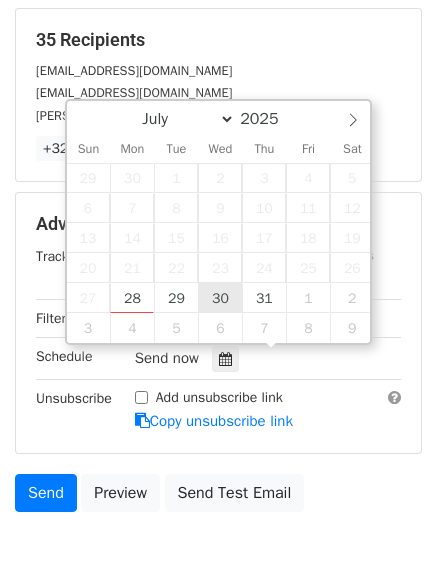 type on "2025-07-30 12:00" 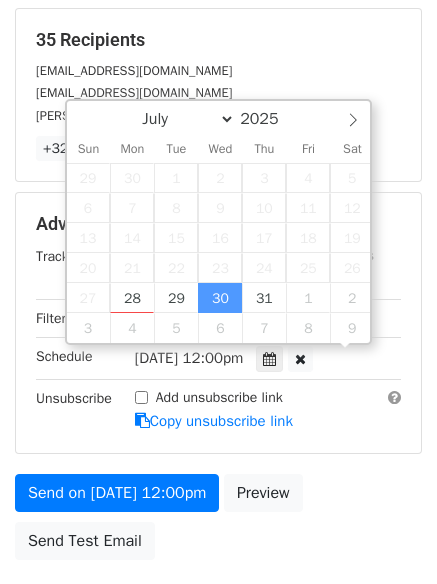 scroll, scrollTop: 1, scrollLeft: 0, axis: vertical 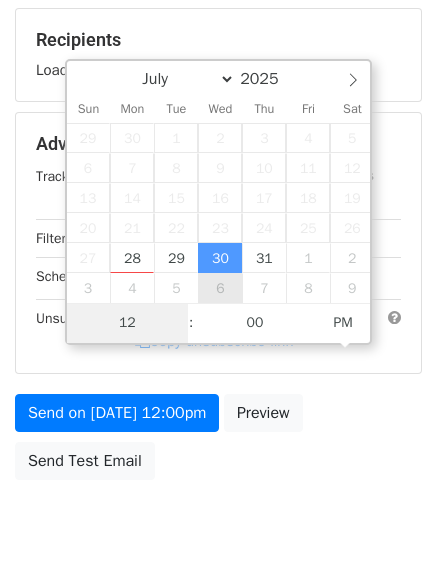 type on "6" 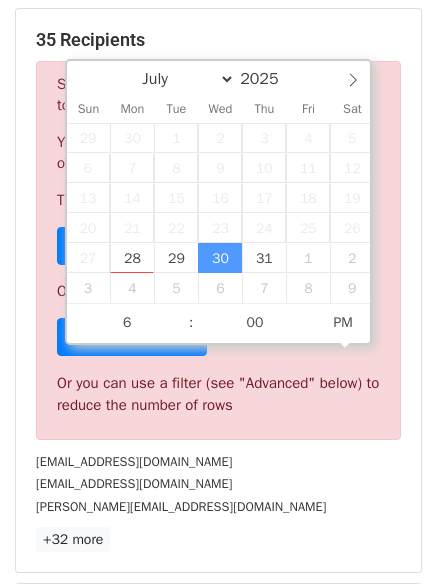 type on "2025-07-30 18:00" 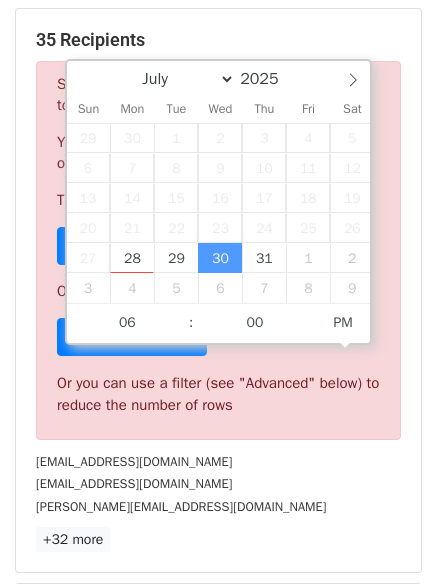 click on "+32 more" at bounding box center [218, 539] 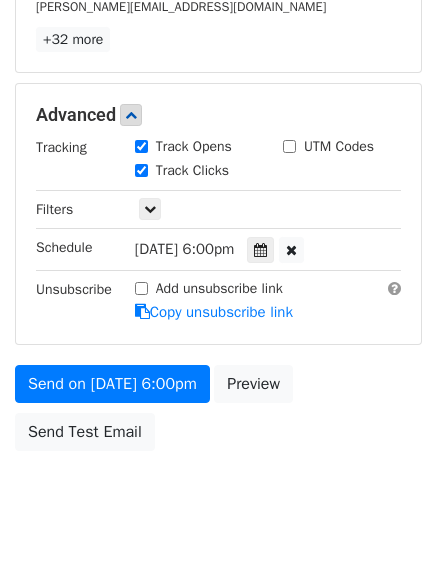 scroll, scrollTop: 357, scrollLeft: 0, axis: vertical 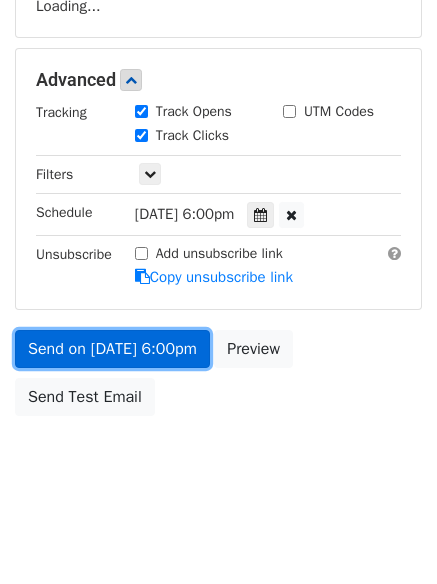 click on "Send on Jul 30 at 6:00pm" at bounding box center (112, 349) 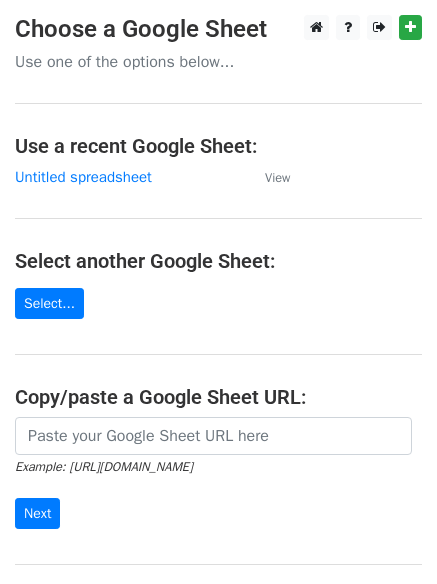 scroll, scrollTop: 0, scrollLeft: 0, axis: both 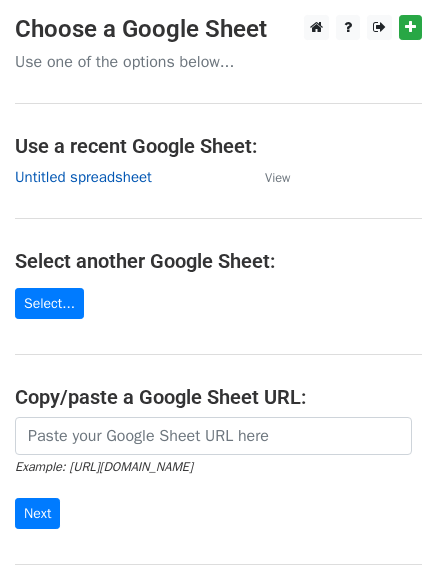 click on "Untitled spreadsheet" at bounding box center [83, 177] 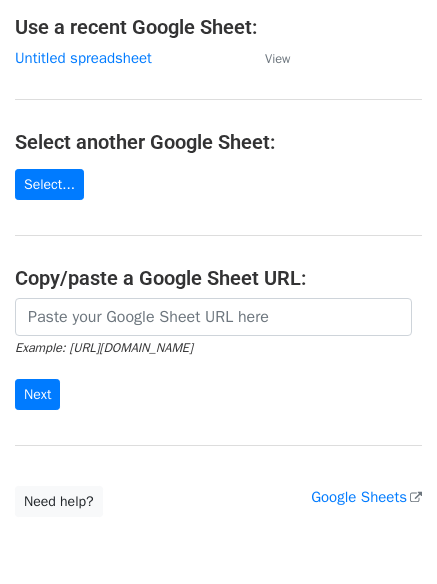 scroll, scrollTop: 212, scrollLeft: 0, axis: vertical 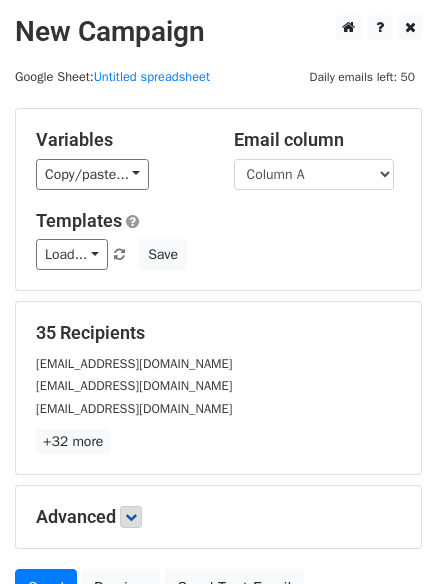 click on "+32 more" at bounding box center [218, 441] 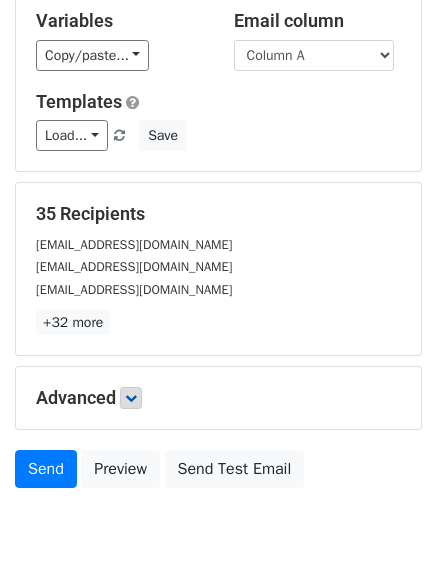 scroll, scrollTop: 193, scrollLeft: 0, axis: vertical 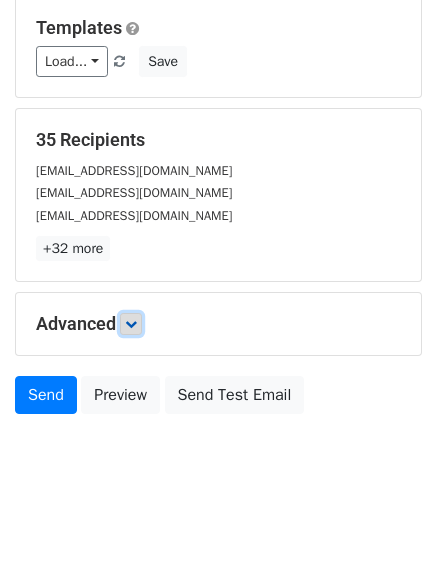 click at bounding box center (131, 324) 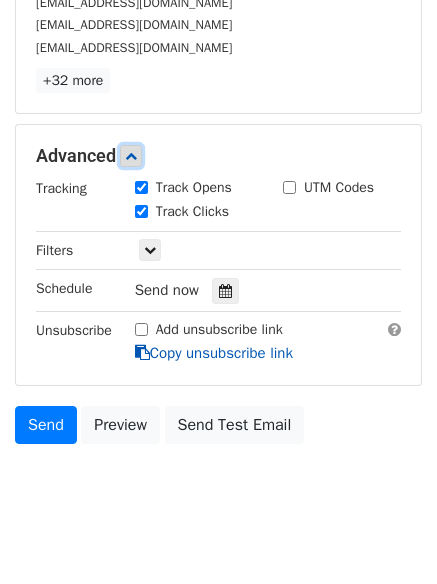scroll, scrollTop: 369, scrollLeft: 0, axis: vertical 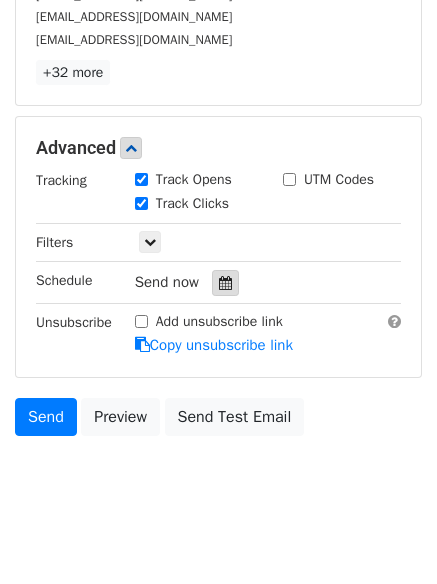 click at bounding box center [225, 283] 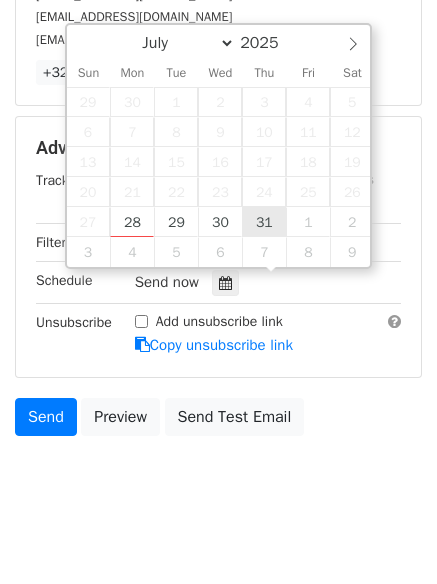 type on "2025-07-31 12:00" 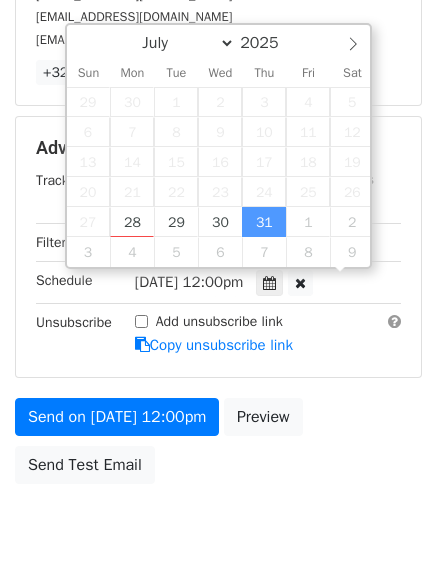 scroll, scrollTop: 1, scrollLeft: 0, axis: vertical 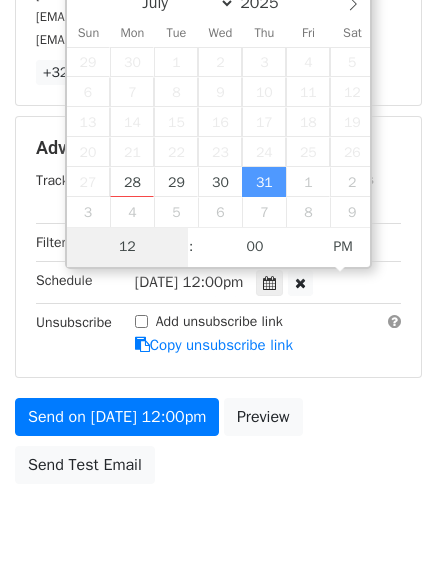 type on "7" 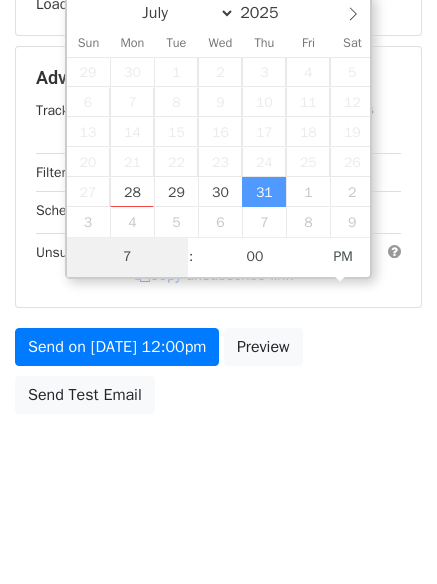 scroll, scrollTop: 357, scrollLeft: 0, axis: vertical 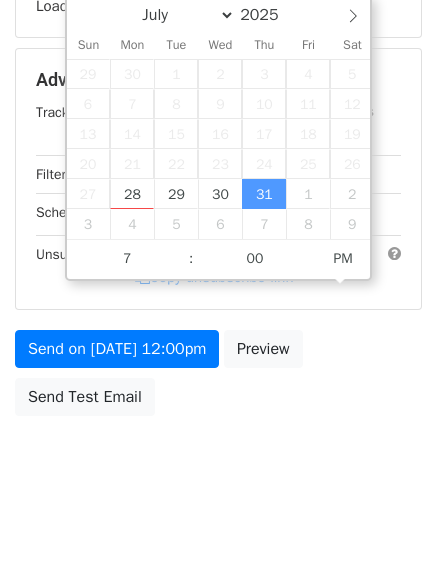 type on "2025-07-31 19:00" 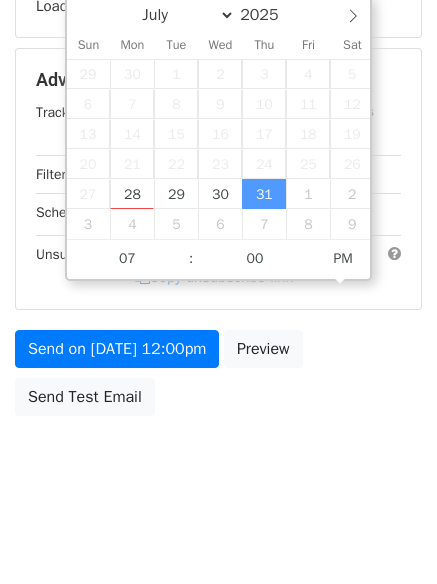 click on "New Campaign
Daily emails left: 50
Google Sheet:
Untitled spreadsheet
Variables
Copy/paste...
{{Column A}}
{{Column B}}
{{Column C}}
Email column
Column A
Column B
Column C
Templates
Load...
No templates saved
Save
Recipients Loading...
Advanced
Tracking
Track Opens
UTM Codes
Track Clicks
Filters
Only include spreadsheet rows that match the following filters:
Schedule
Thu, Jul 31, 12:00pm
2025-07-31 19:00
Unsubscribe
Add unsubscribe link
Copy unsubscribe link
Send on Jul 31 at 12:00pm
Preview
Send Test Email
July August September October November December 2025
Sun Mon Tue Wed Thu Fri Sat" at bounding box center [218, 114] 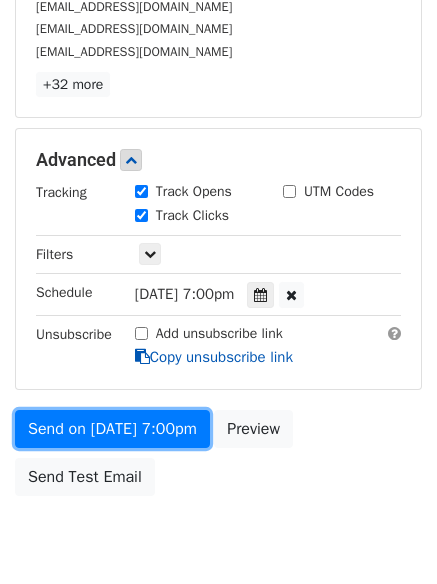 click on "Variables
Copy/paste...
{{Column A}}
{{Column B}}
{{Column C}}
Email column
Column A
Column B
Column C
Templates
Load...
No templates saved
Save
35 Recipients
info@zerocar.is
cskh@happyphone.vn
customer@tousains.com
+32 more
35 Recipients
×
info@zerocar.is
cskh@happyphone.vn
customer@tousains.com
service@instgifts.com
info@apparelbus.com
info@tech-angels.ca
shanghaihuijuenet@gmail.com
customerservice@xtremecleans.com
email@gmail.com
office@jalsovszky.com
info@spiredentallangley.com
support@staging.qubit.capital
info@abscleaning.com.au
info@xoocity.com
contact@xoorwa.com
enquiries@insworld.edu.sg
info@abrams.law
info@coxhinkins.co.uk
contactourinplanet@gmail.com
email@domain.com
info@workmaninjurylaw.com" at bounding box center [218, 128] 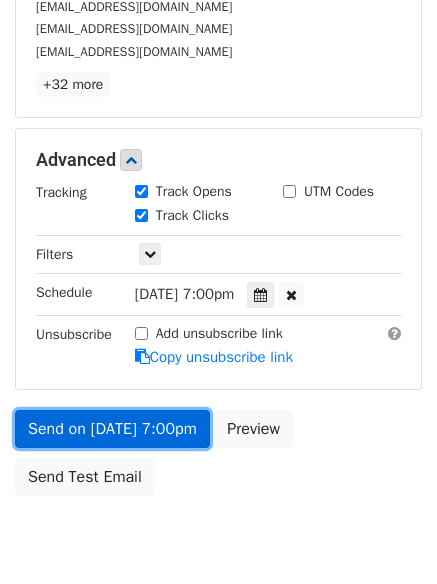 click on "Send on Jul 31 at 7:00pm" at bounding box center [112, 429] 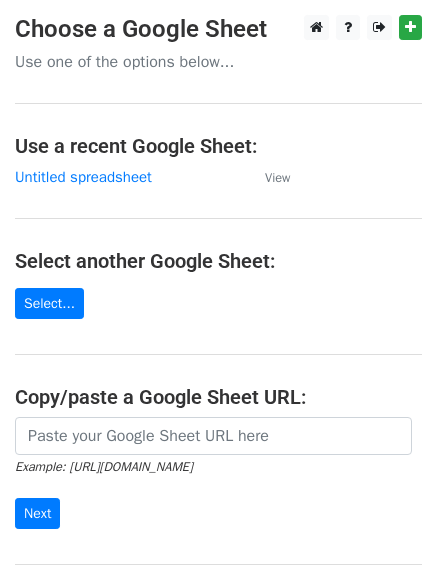 scroll, scrollTop: 0, scrollLeft: 0, axis: both 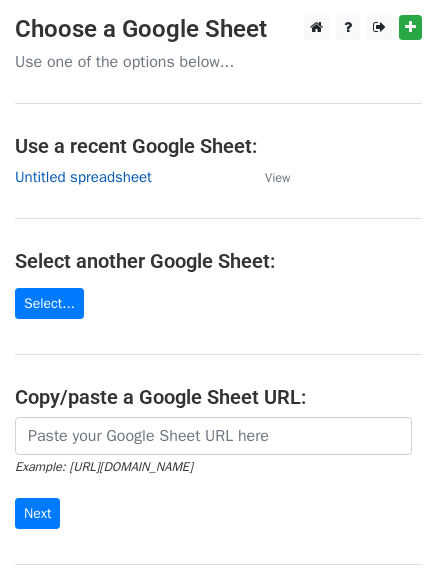 click on "Untitled spreadsheet" 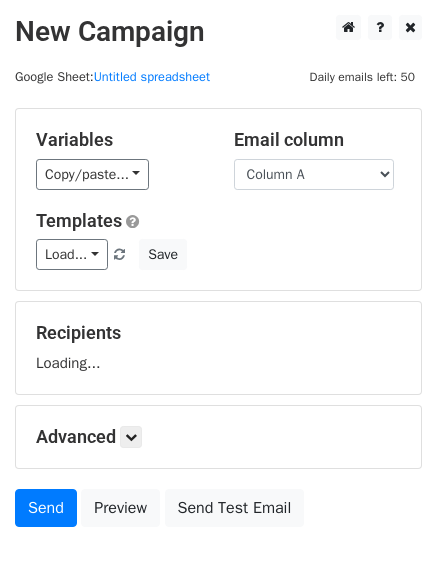 click on "Column A
Column B
Column C" at bounding box center (314, 174) 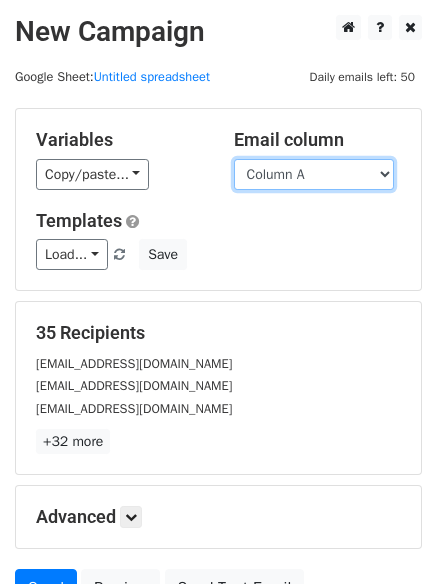 click on "Column A
Column B
Column C" at bounding box center (314, 174) 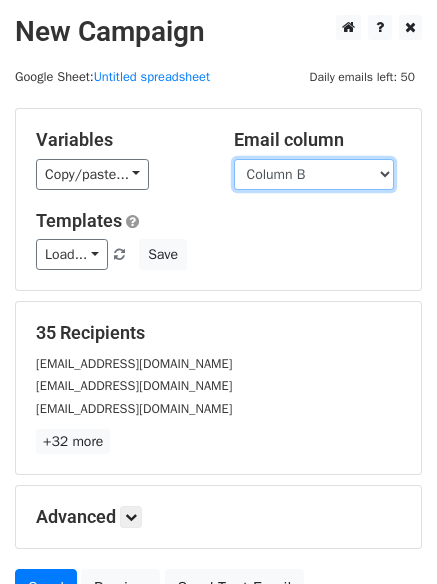 click on "Column A
Column B
Column C" at bounding box center (314, 174) 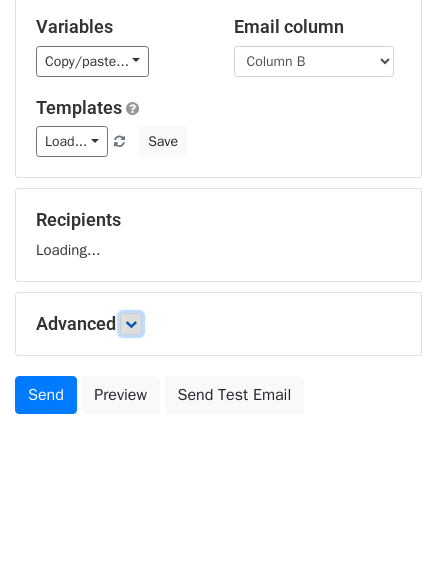click at bounding box center [131, 324] 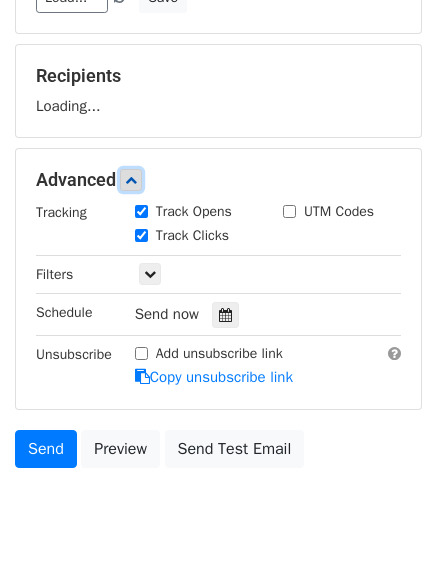 scroll, scrollTop: 258, scrollLeft: 0, axis: vertical 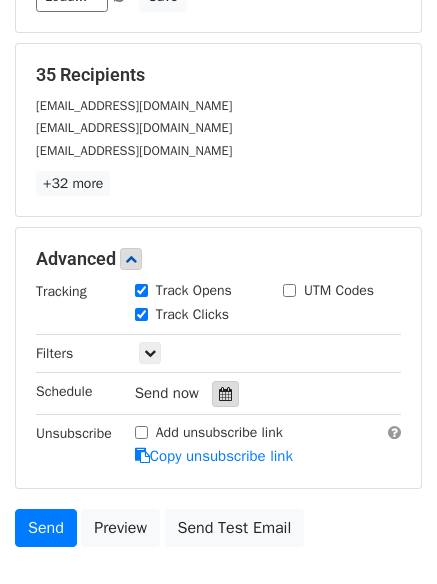 click at bounding box center (225, 394) 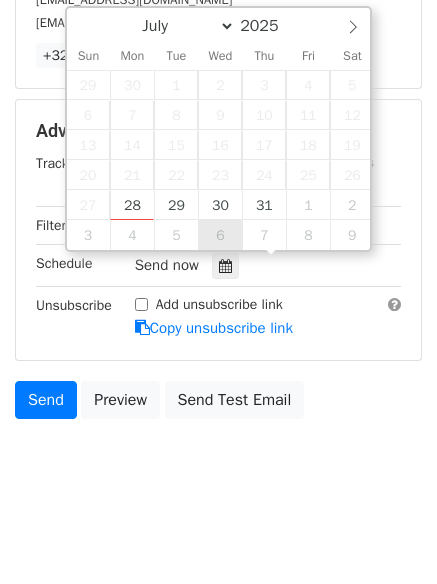 scroll, scrollTop: 389, scrollLeft: 0, axis: vertical 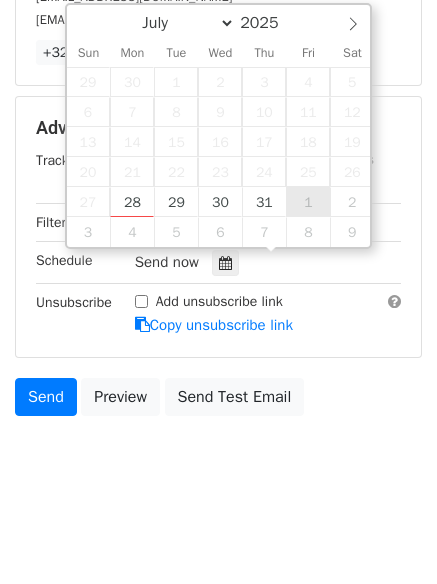 type on "2025-08-01 12:00" 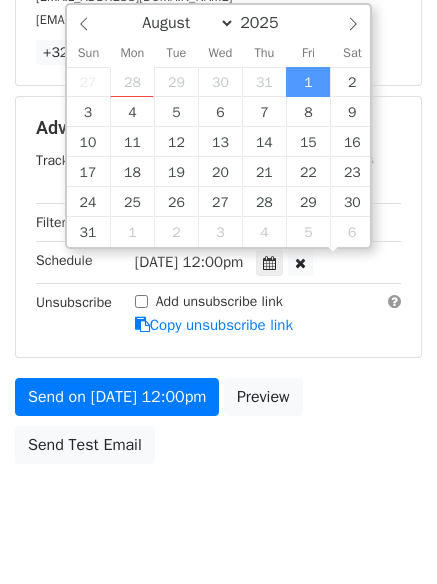 scroll, scrollTop: 1, scrollLeft: 0, axis: vertical 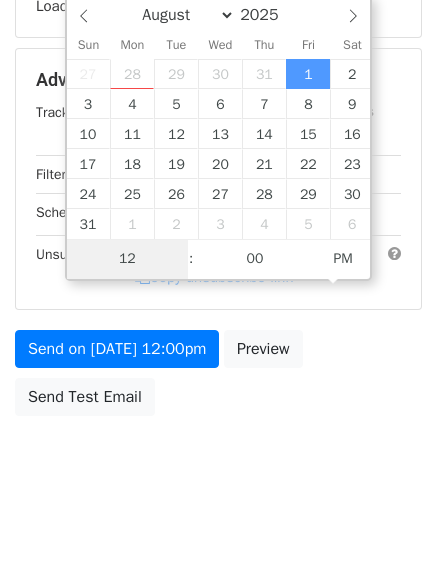 type on "8" 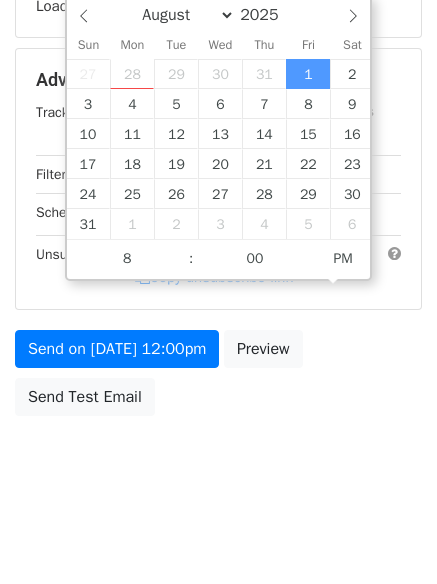 type on "2025-08-01 20:00" 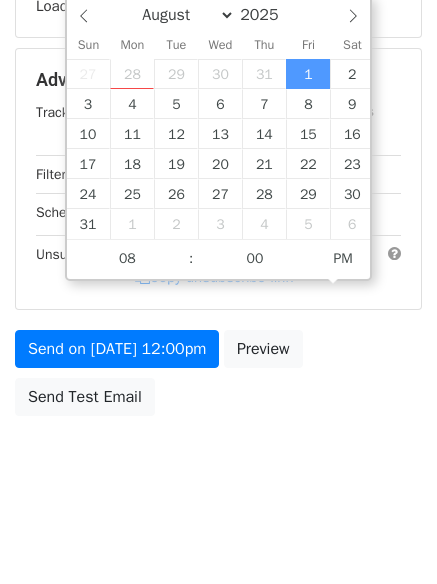 click on "New Campaign
Daily emails left: 50
Google Sheet:
Untitled spreadsheet
Variables
Copy/paste...
{{Column A}}
{{Column B}}
{{Column C}}
Email column
Column A
Column B
Column C
Templates
Load...
No templates saved
Save
Recipients Loading...
Advanced
Tracking
Track Opens
UTM Codes
Track Clicks
Filters
Only include spreadsheet rows that match the following filters:
Schedule
Fri, Aug 1, 12:00pm
2025-08-01 20:00
Unsubscribe
Add unsubscribe link
Copy unsubscribe link
Send on Aug 1 at 12:00pm
Preview
Send Test Email
July August September October November December 2025
Sun Mon Tue Wed Thu Fri Sat
27" at bounding box center (218, 114) 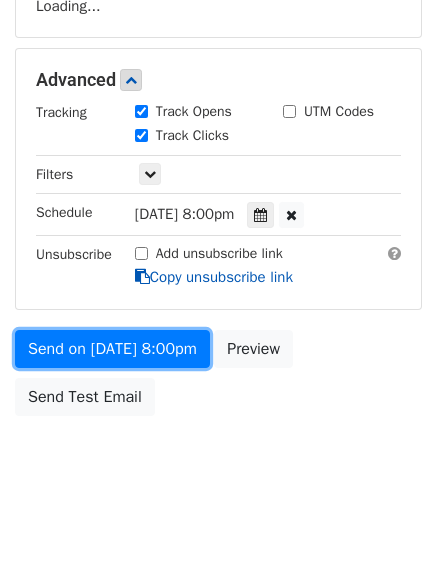 click on "Variables
Copy/paste...
{{Column A}}
{{Column B}}
{{Column C}}
Email column
Column A
Column B
Column C
Templates
Load...
No templates saved
Save
Recipients Loading...
Advanced
Tracking
Track Opens
UTM Codes
Track Clicks
Filters
Only include spreadsheet rows that match the following filters:
Schedule
Fri, Aug 1, 8:00pm
2025-08-01 20:00
Unsubscribe
Add unsubscribe link
Copy unsubscribe link
Send on Aug 1 at 8:00pm
Preview
Send Test Email" at bounding box center (218, 88) 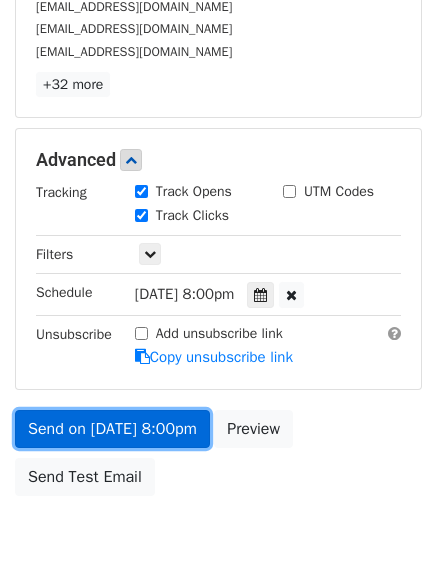 click on "Send on Aug 1 at 8:00pm" at bounding box center [112, 429] 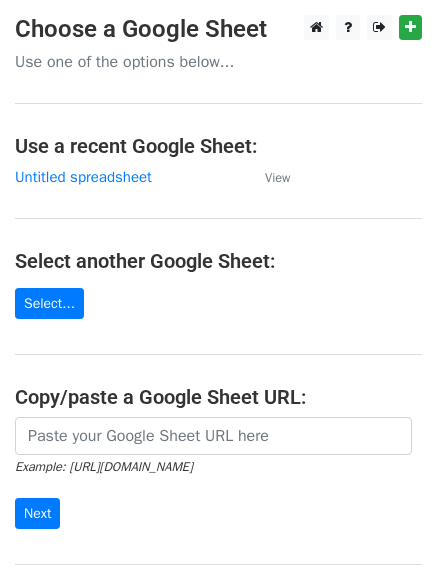 scroll, scrollTop: 0, scrollLeft: 0, axis: both 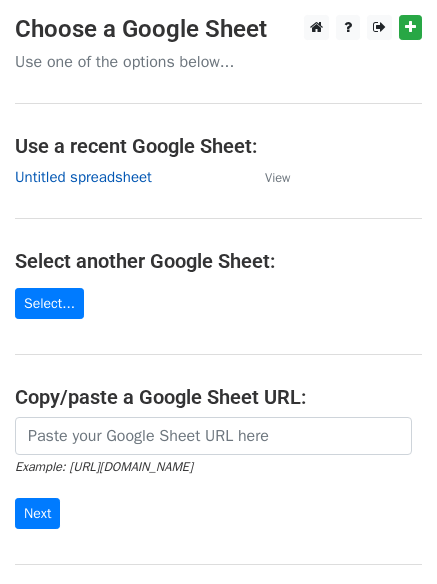 click on "Untitled spreadsheet" at bounding box center [83, 177] 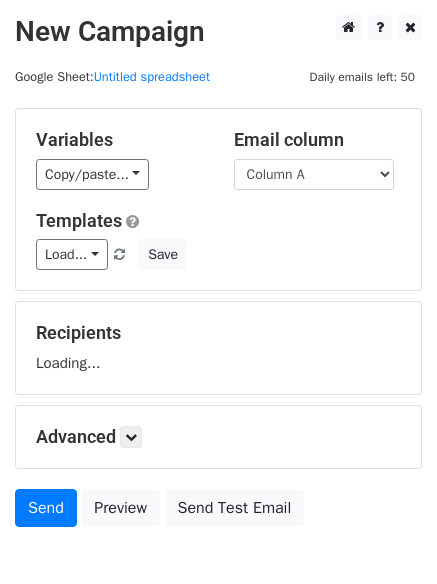 scroll, scrollTop: 0, scrollLeft: 0, axis: both 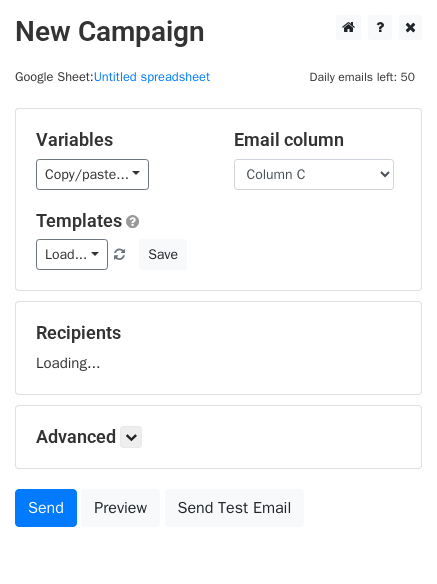 click on "Column A
Column B
Column C" at bounding box center [314, 174] 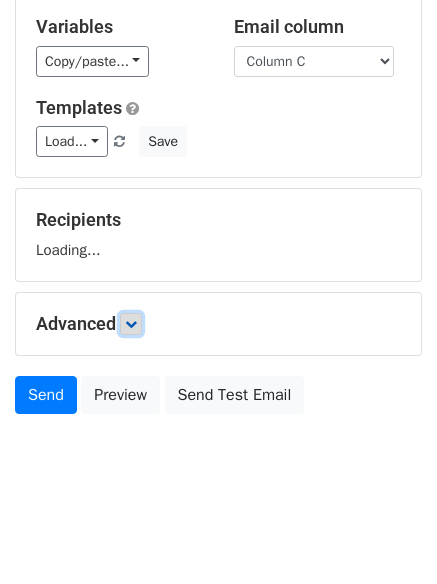click at bounding box center (131, 324) 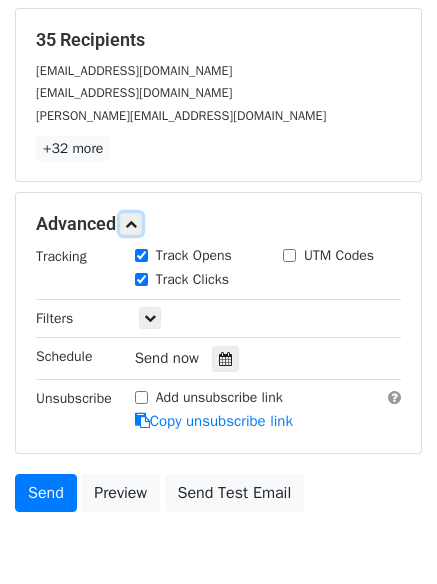 scroll, scrollTop: 295, scrollLeft: 0, axis: vertical 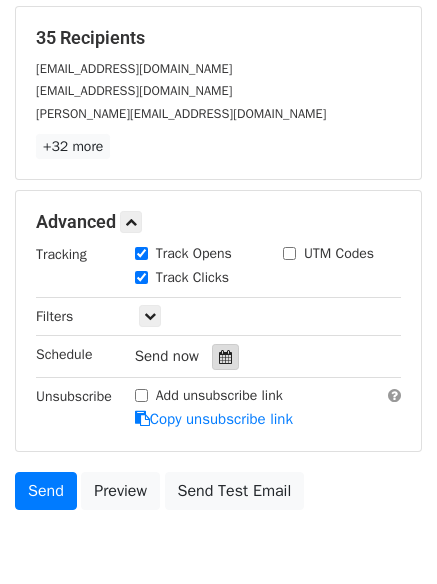 click at bounding box center (225, 357) 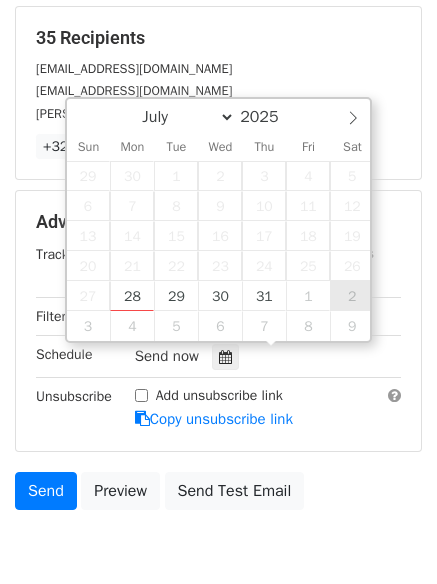 type on "[DATE] 12:00" 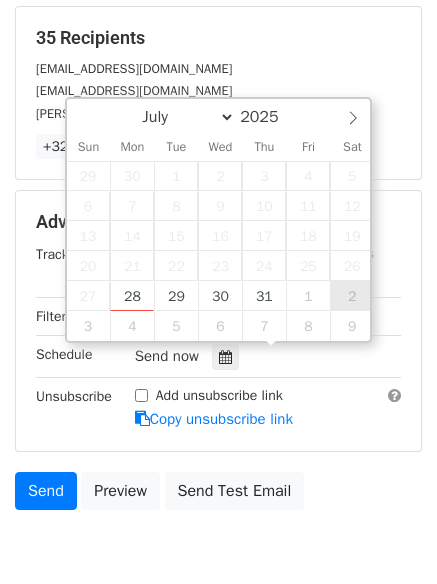 select on "7" 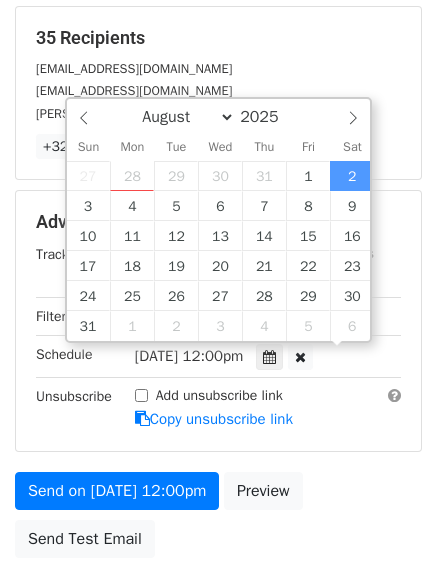 scroll, scrollTop: 1, scrollLeft: 0, axis: vertical 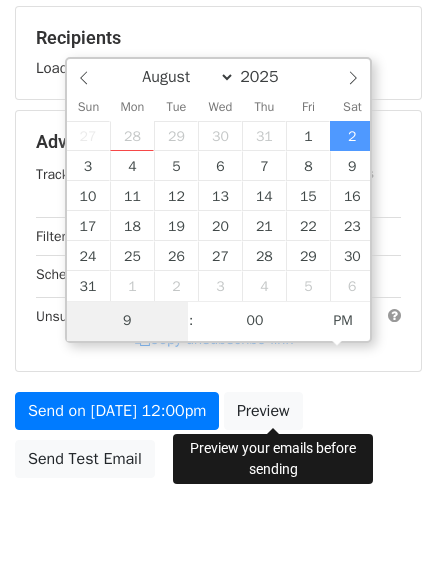 type on "9" 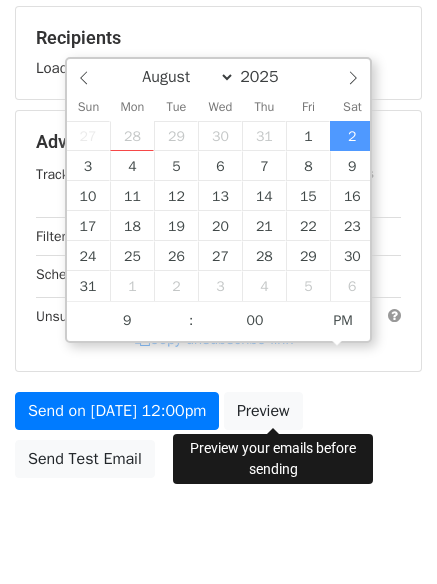 type on "[DATE] 21:00" 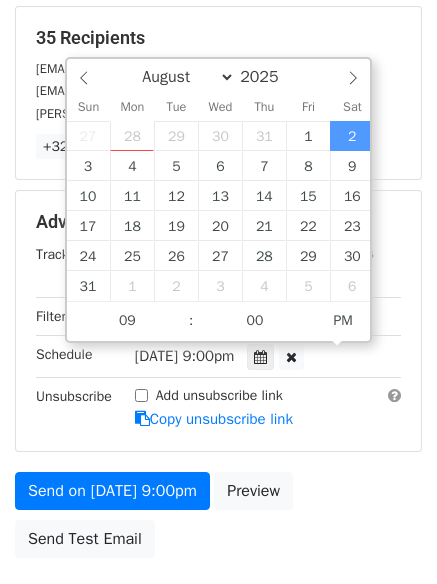click on "Advanced
Tracking
Track Opens
UTM Codes
Track Clicks
Filters
Only include spreadsheet rows that match the following filters:
Schedule
[DATE]-08-02 21:00
Unsubscribe
Add unsubscribe link
Copy unsubscribe link" at bounding box center (218, 320) 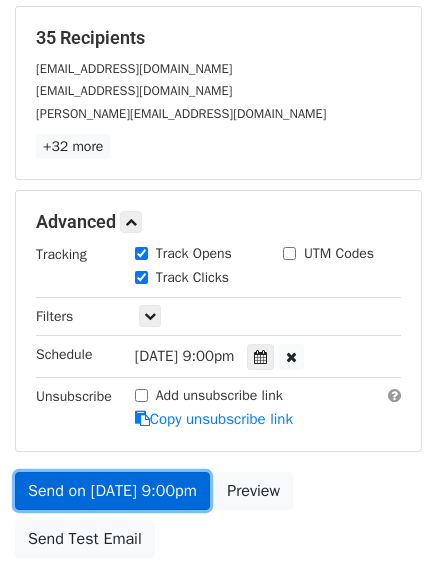 click on "Send on [DATE] 9:00pm" at bounding box center (112, 491) 